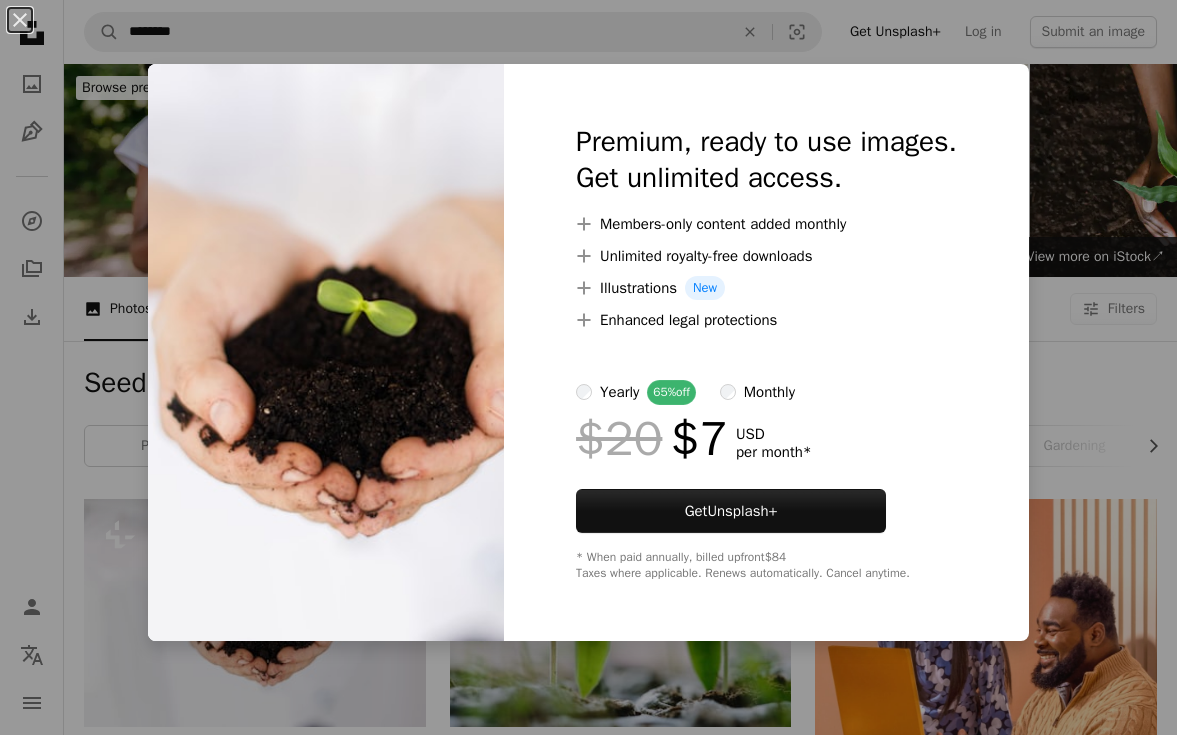scroll, scrollTop: 263, scrollLeft: 0, axis: vertical 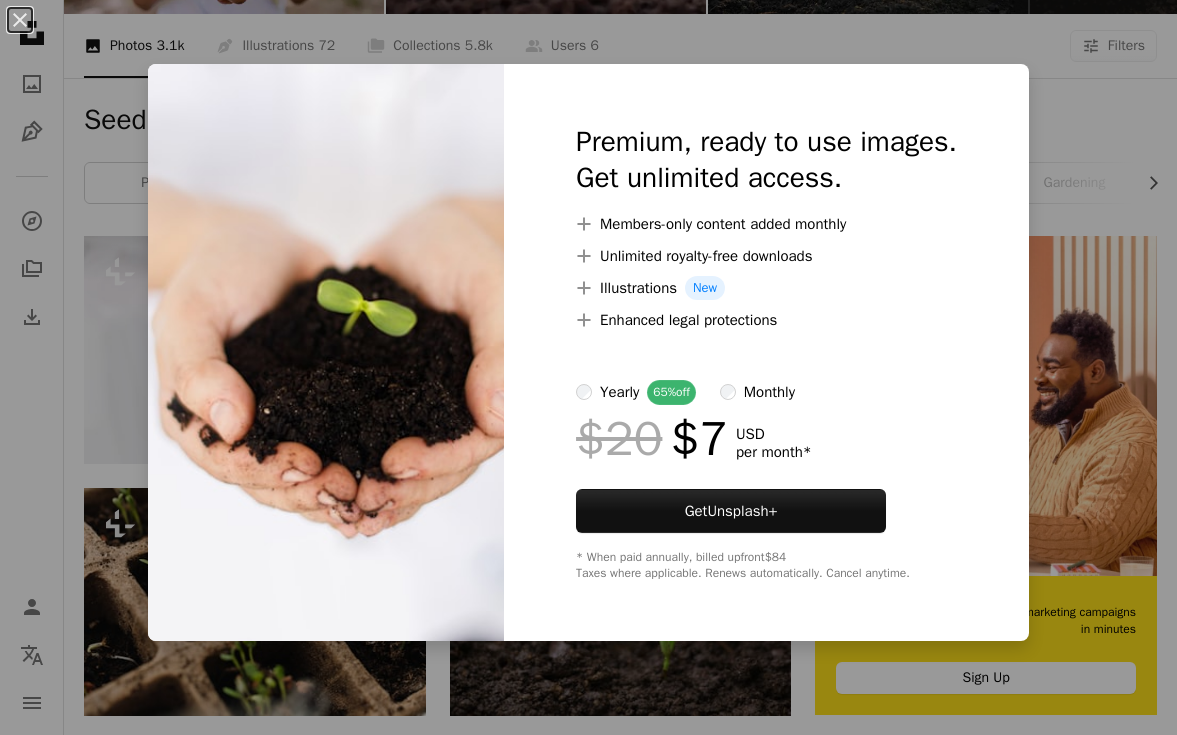 click on "An X shape Premium, ready to use images. Get unlimited access. A plus sign Members-only content added monthly A plus sign Unlimited royalty-free downloads A plus sign Illustrations  New A plus sign Enhanced legal protections yearly 65%  off monthly $20   $7 USD per month * Get  Unsplash+ * When paid annually, billed upfront  $84 Taxes where applicable. Renews automatically. Cancel anytime." at bounding box center (588, 367) 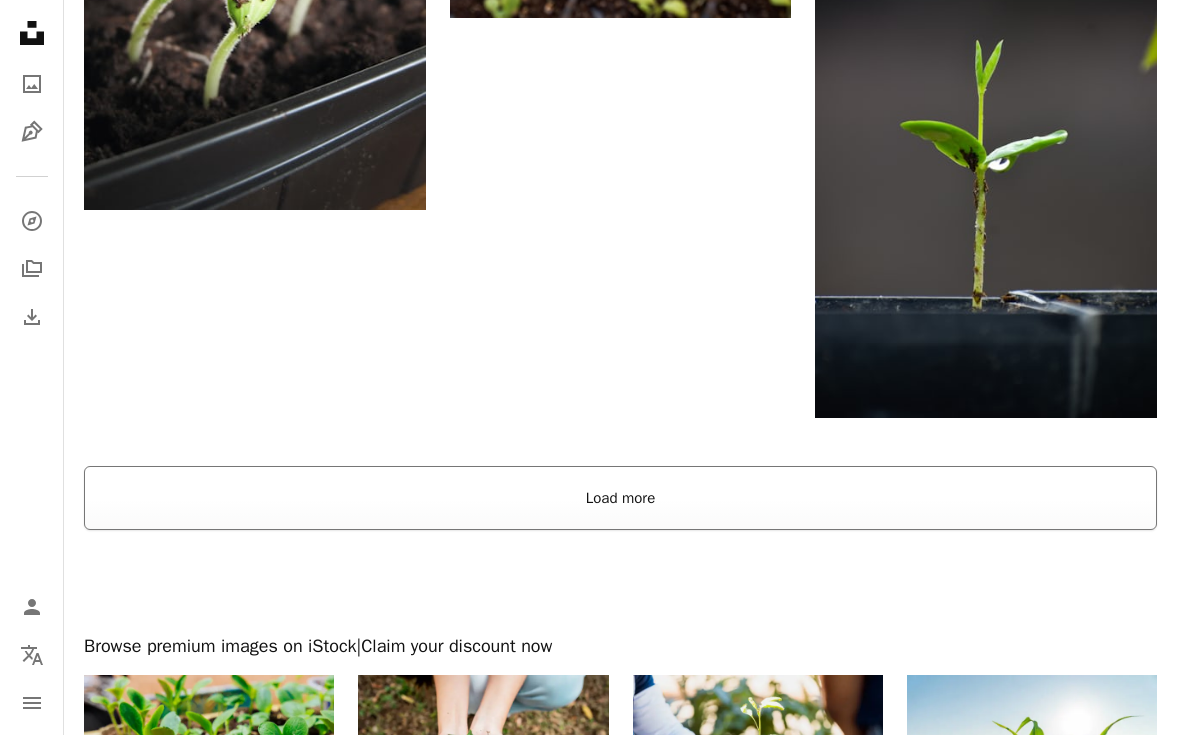 scroll, scrollTop: 2824, scrollLeft: 0, axis: vertical 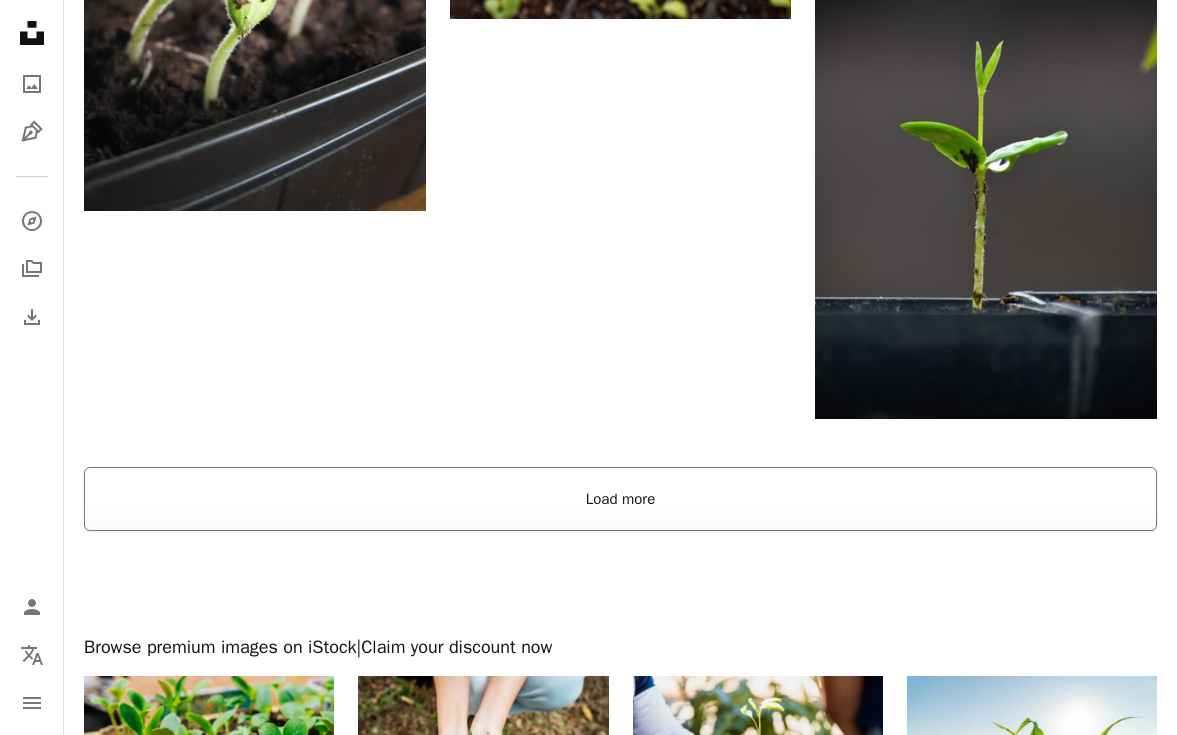 click on "Load more" at bounding box center [620, 499] 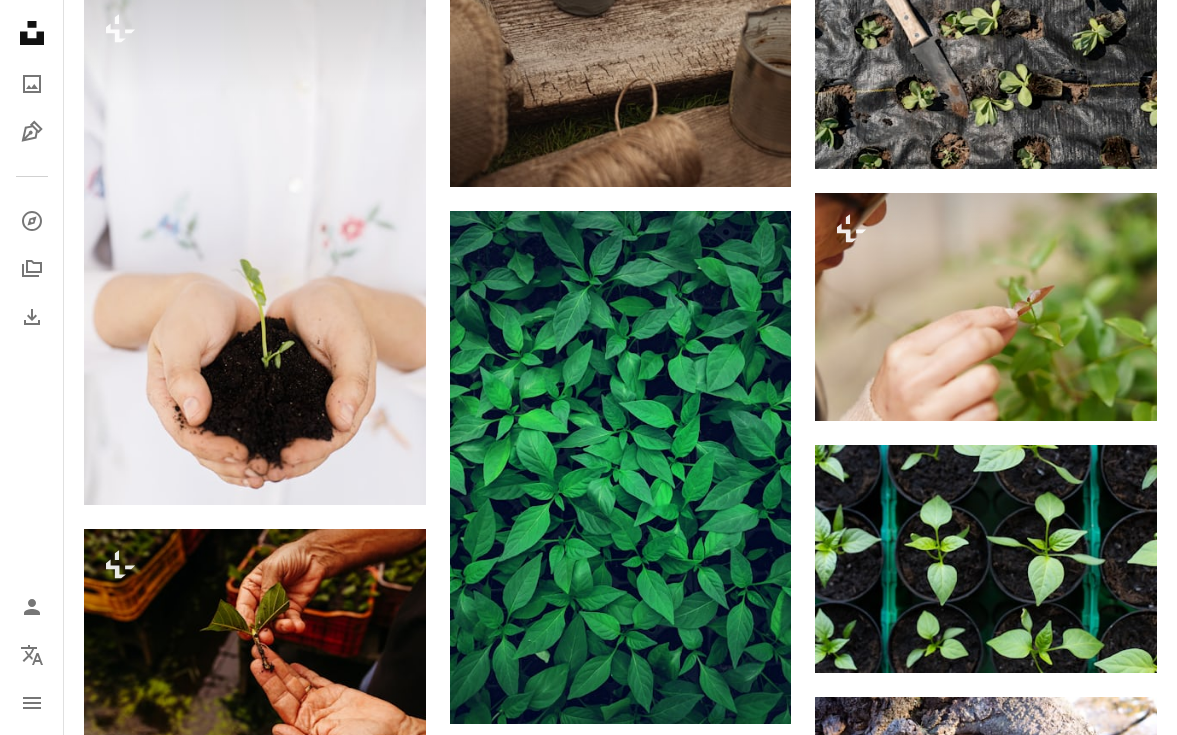 scroll, scrollTop: 14345, scrollLeft: 0, axis: vertical 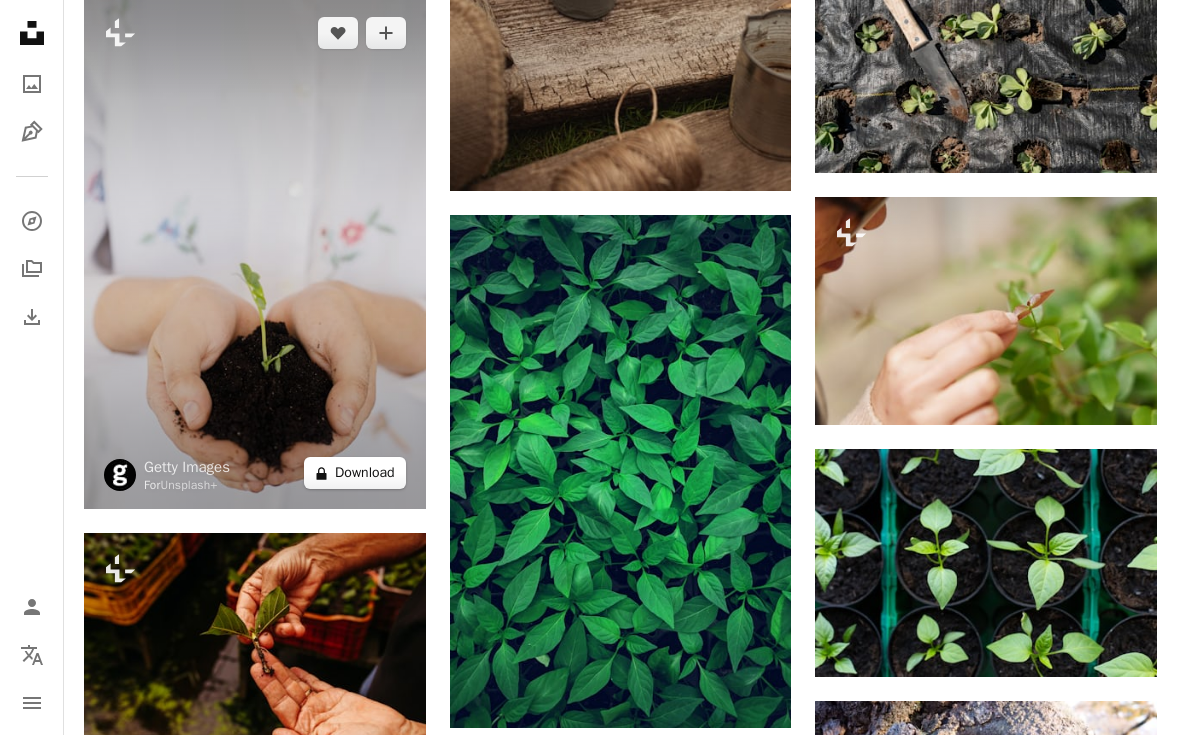click on "A lock Download" at bounding box center (355, 473) 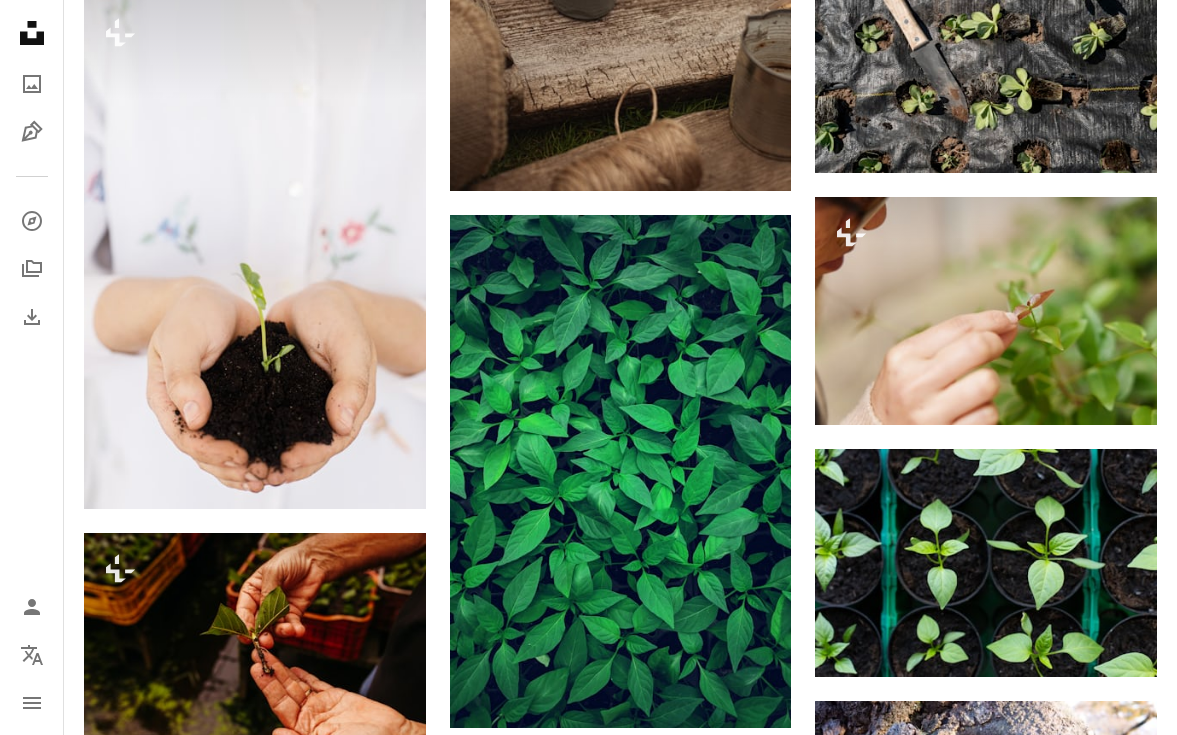 click on "An X shape Premium, ready to use images. Get unlimited access. A plus sign Members-only content added monthly A plus sign Unlimited royalty-free downloads A plus sign Illustrations  New A plus sign Enhanced legal protections yearly 65%  off monthly $20   $7 USD per month * Get  Unsplash+ * When paid annually, billed upfront  $84 Taxes where applicable. Renews automatically. Cancel anytime." at bounding box center [588, 4546] 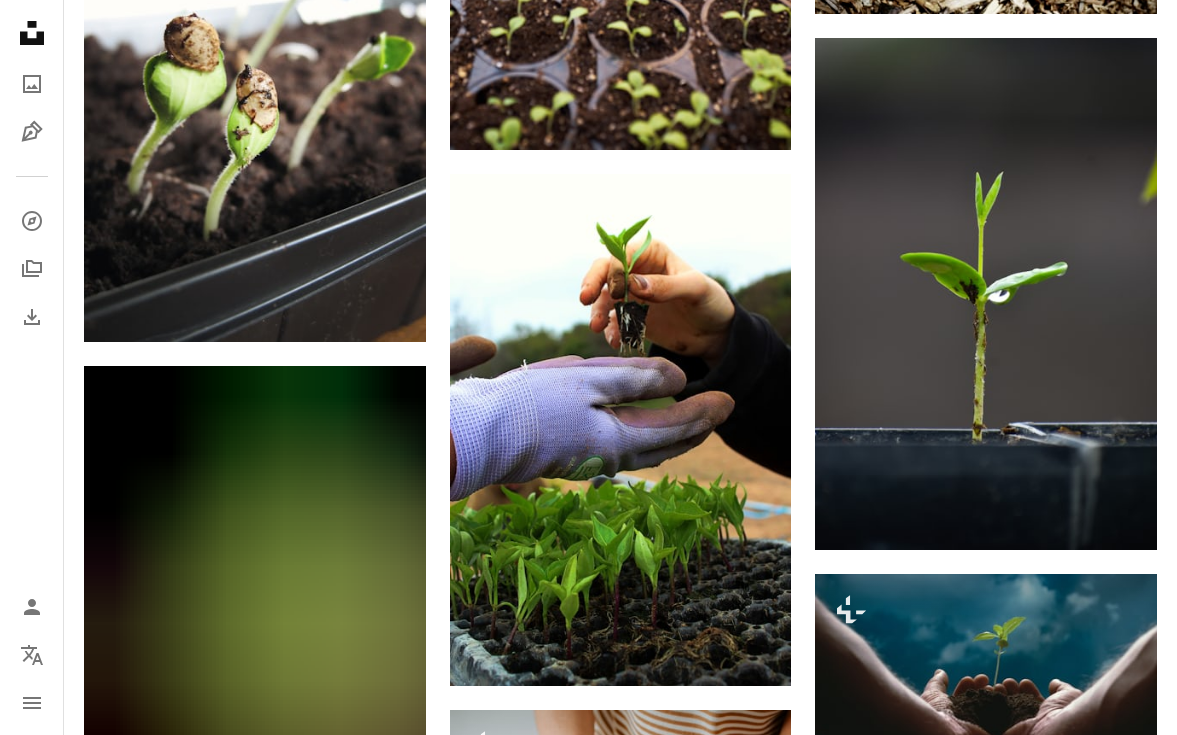 scroll, scrollTop: 0, scrollLeft: 0, axis: both 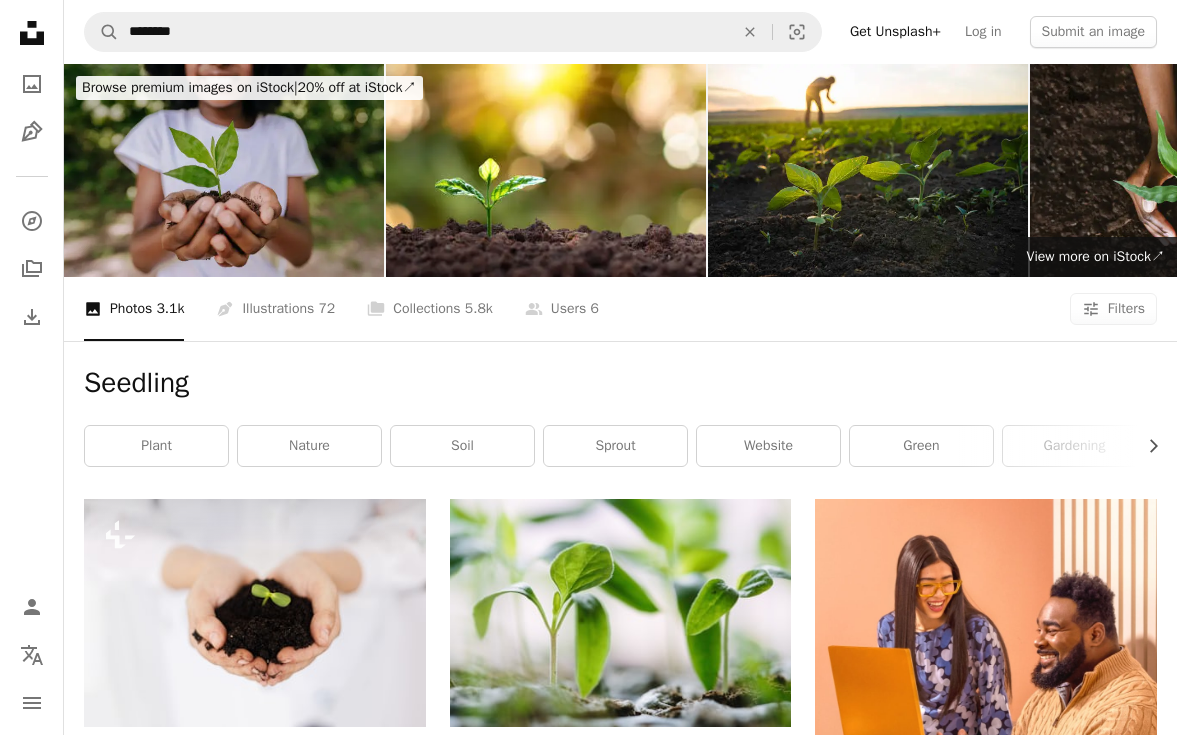 click on "Unsplash logo Unsplash Home" 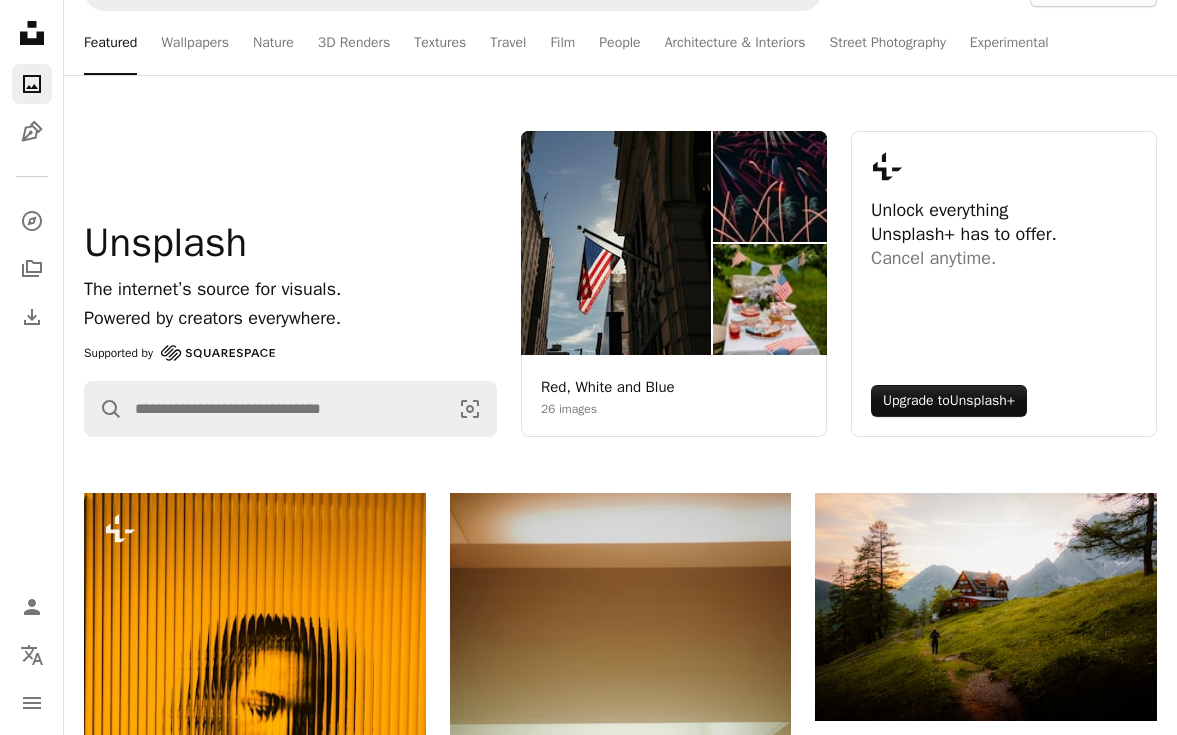 scroll, scrollTop: 39, scrollLeft: 0, axis: vertical 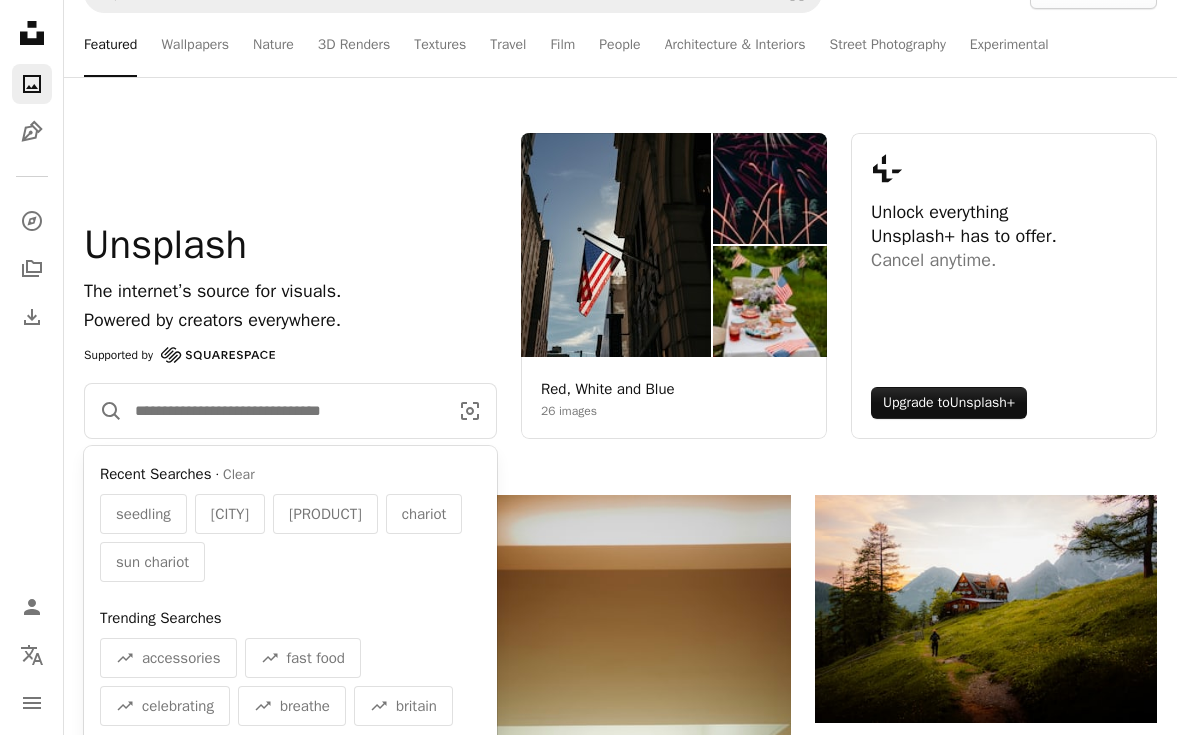 click at bounding box center (283, 411) 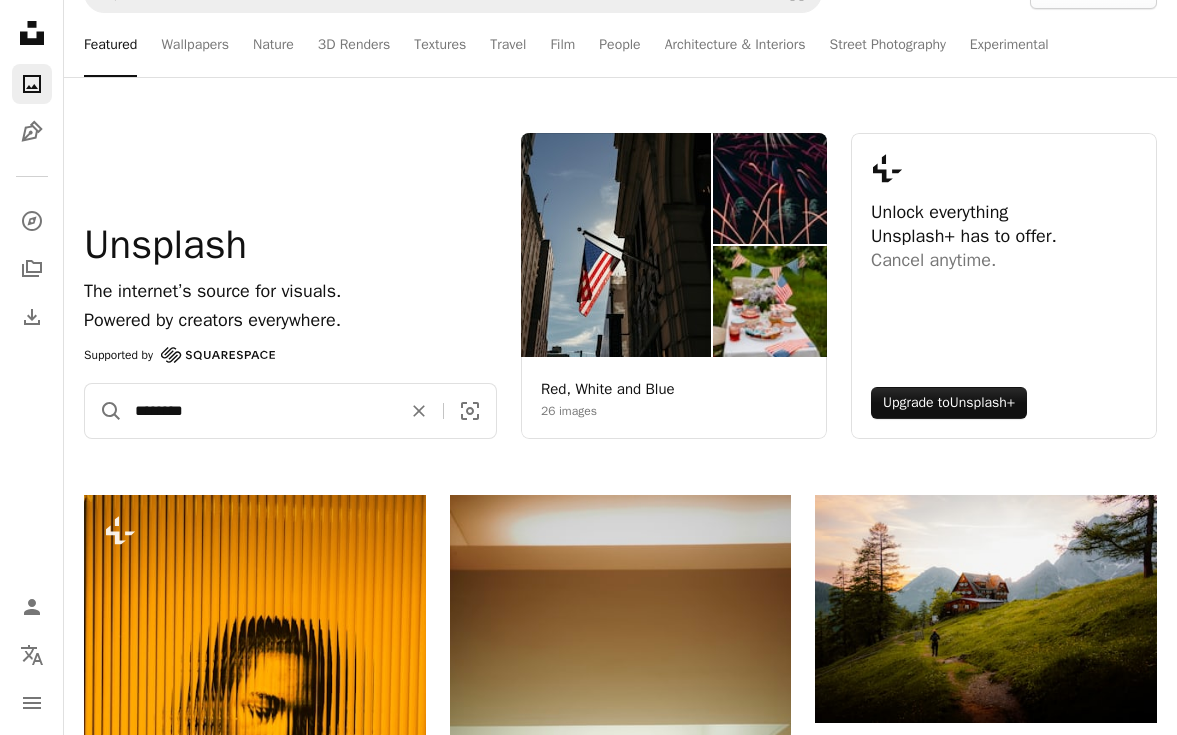 type on "********" 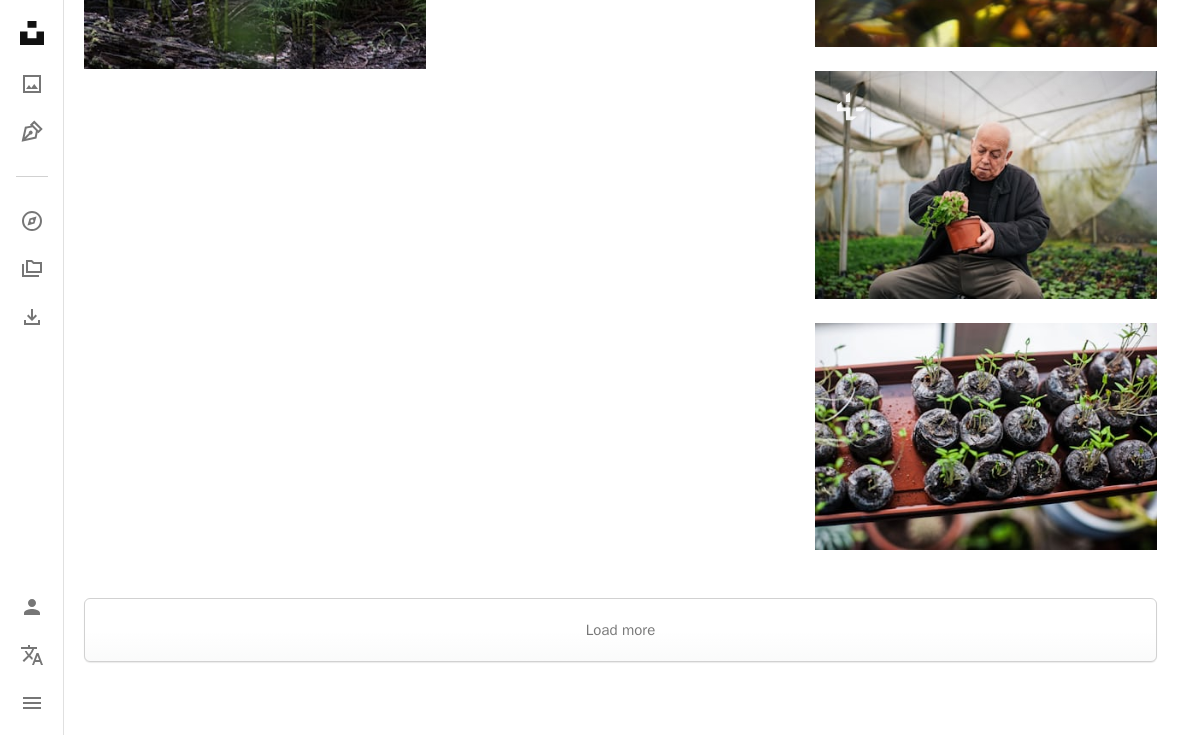 scroll, scrollTop: 18120, scrollLeft: 0, axis: vertical 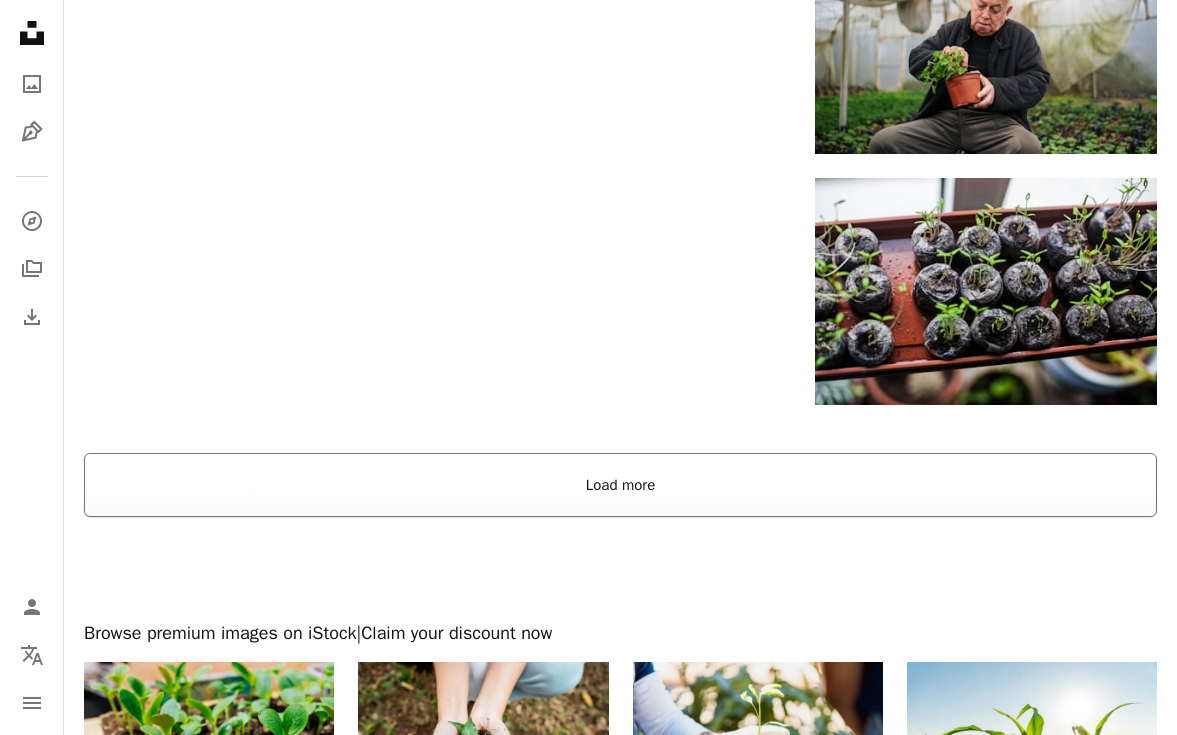 click on "Load more" at bounding box center (620, 485) 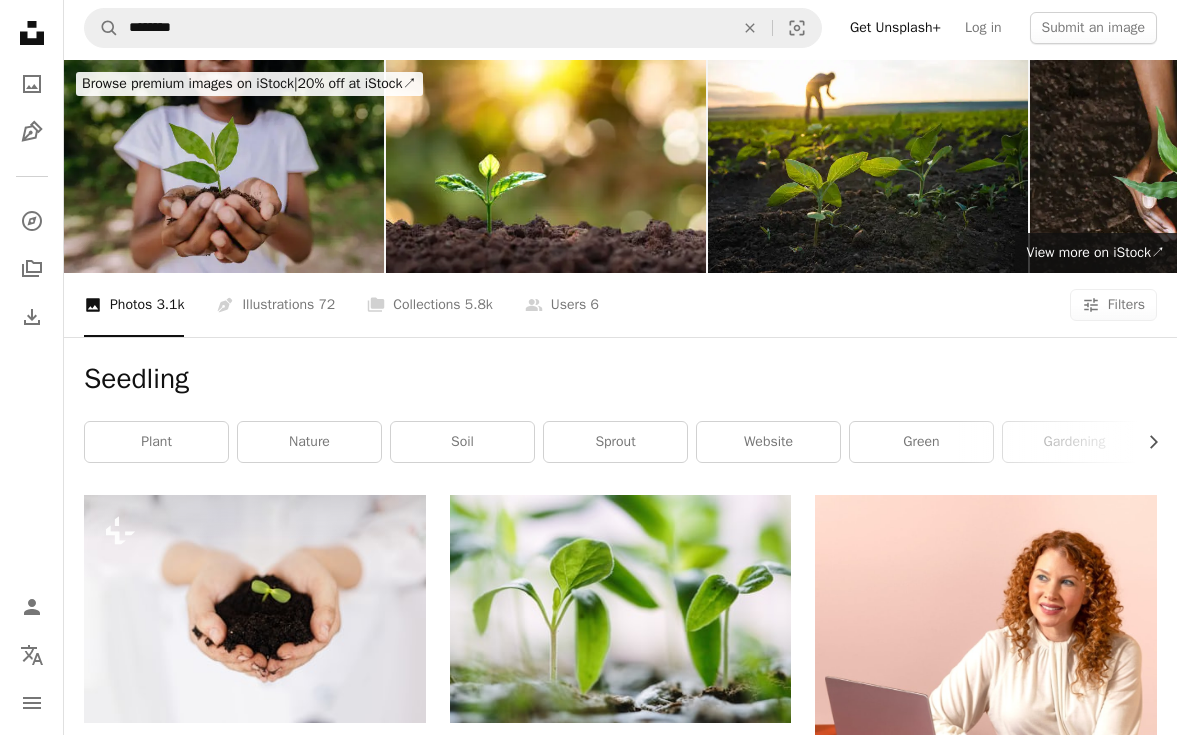 scroll, scrollTop: 0, scrollLeft: 0, axis: both 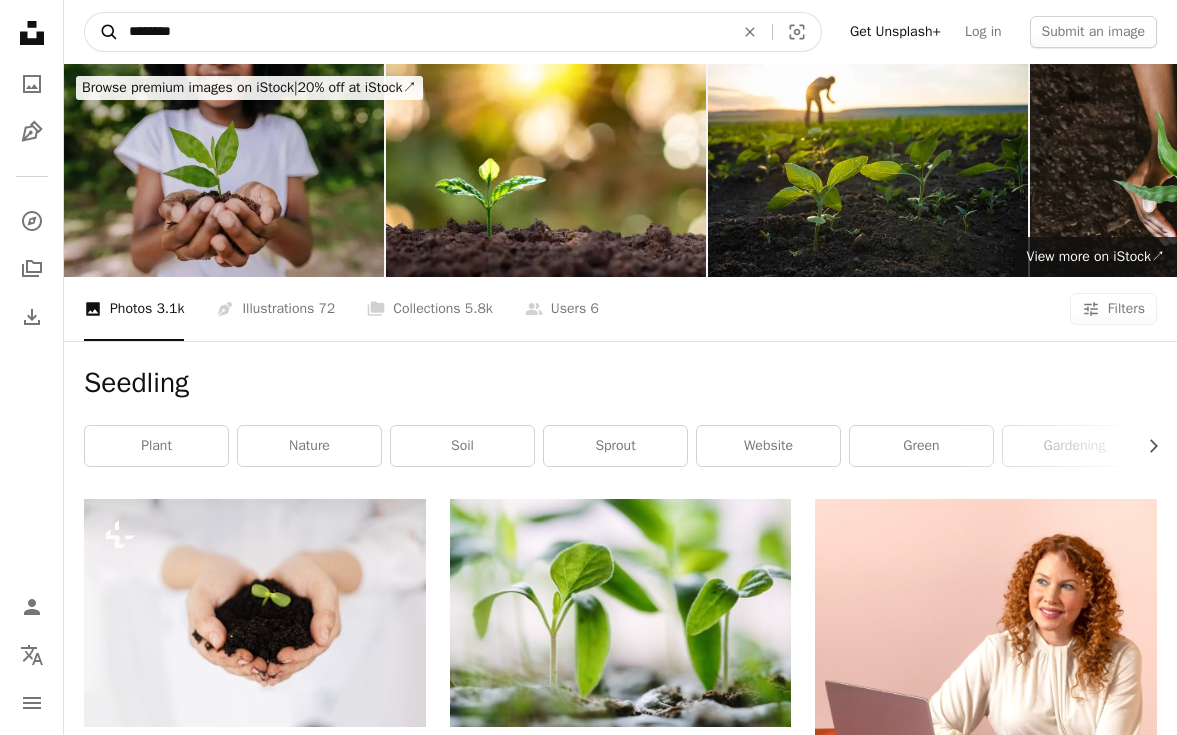 drag, startPoint x: 197, startPoint y: 34, endPoint x: 106, endPoint y: 34, distance: 91 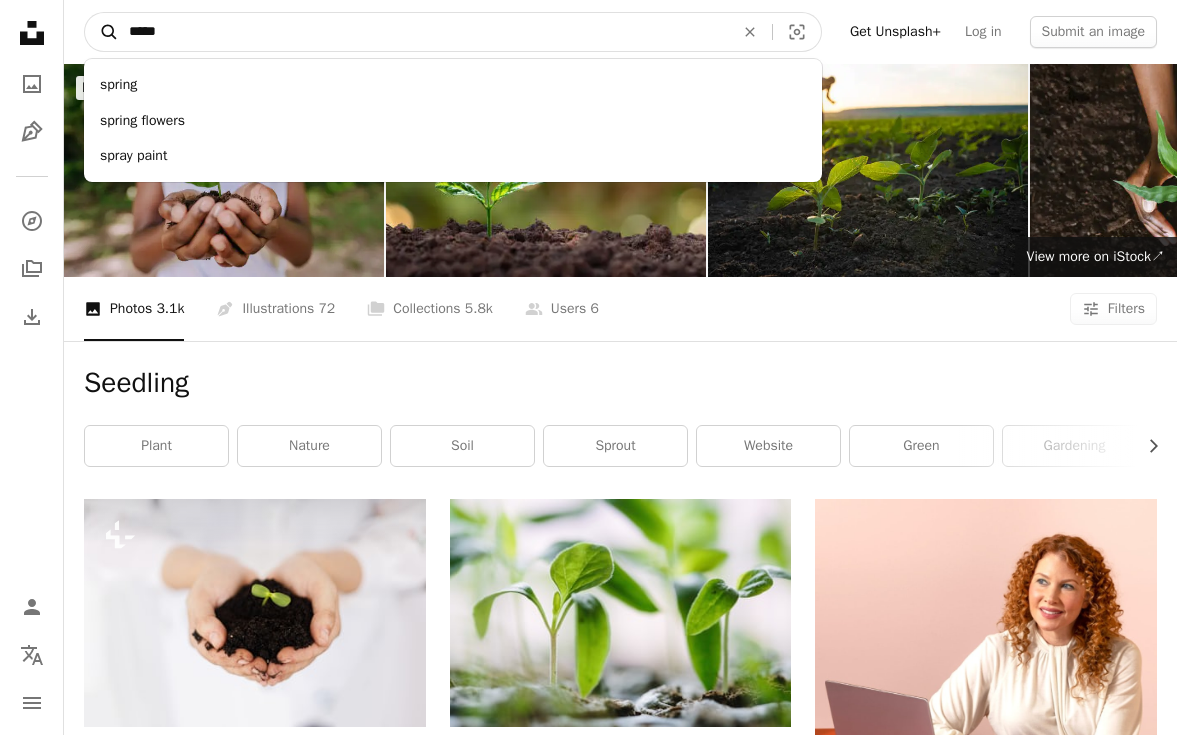 type on "******" 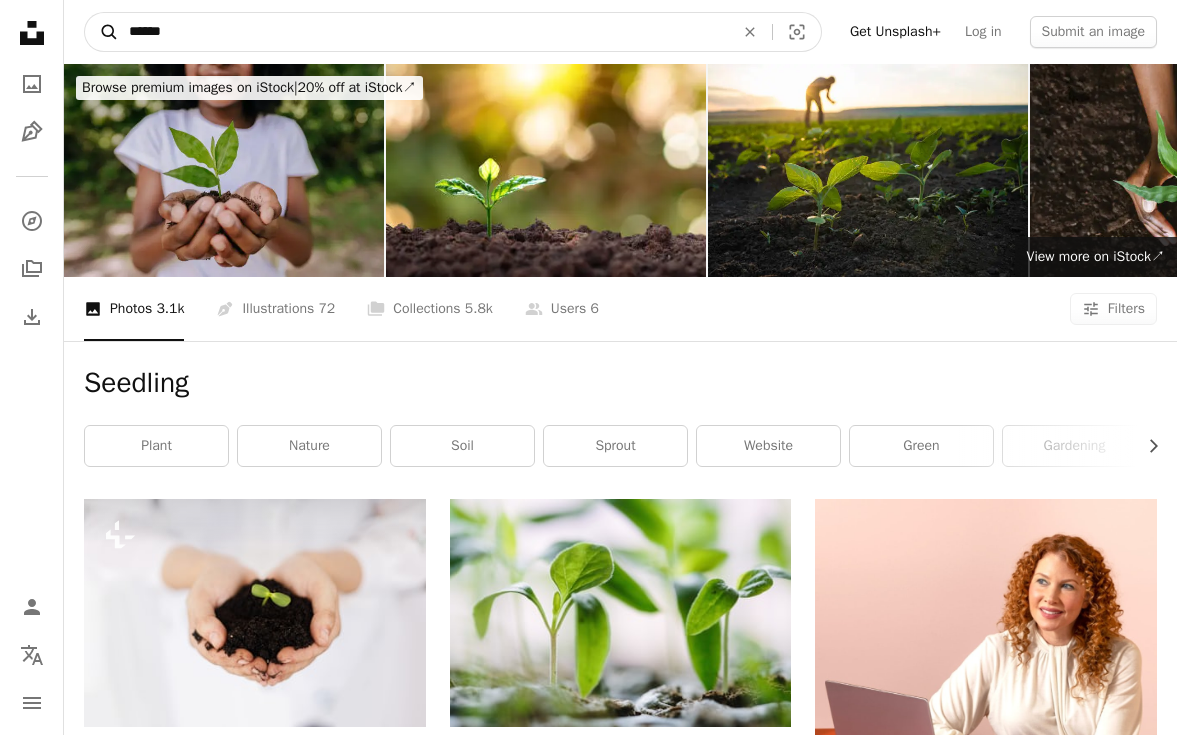 click on "A magnifying glass" at bounding box center [102, 32] 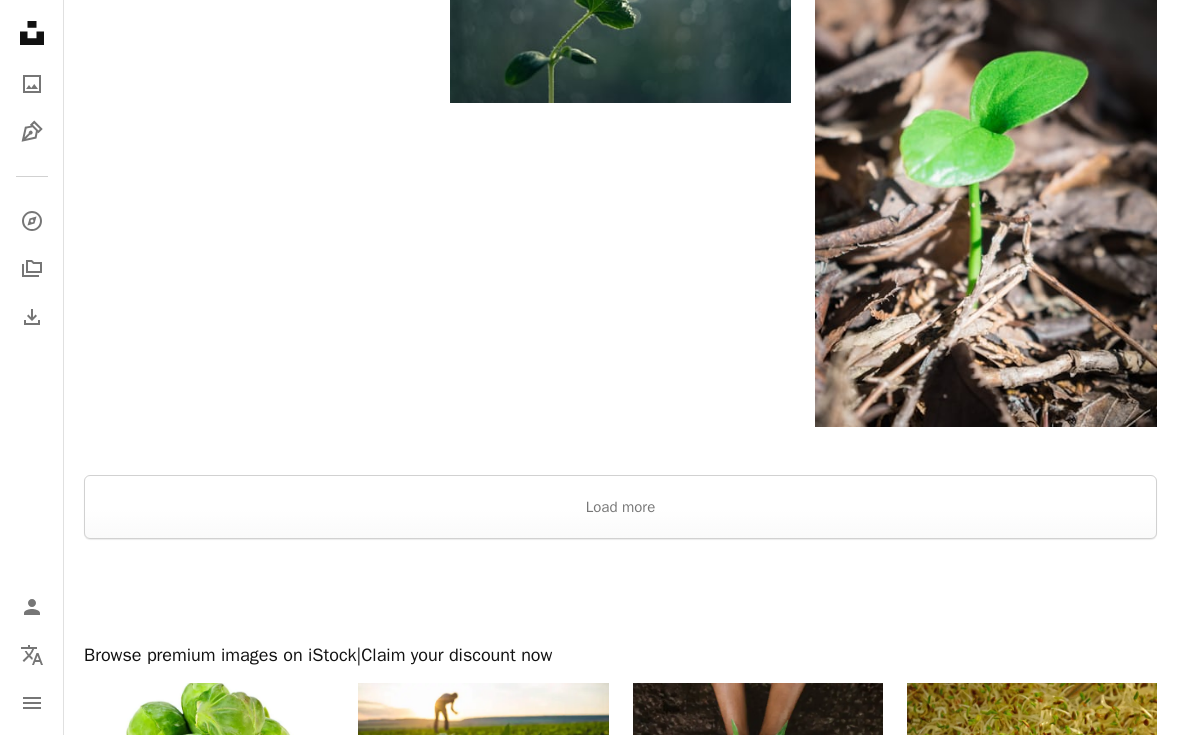 scroll, scrollTop: 2888, scrollLeft: 0, axis: vertical 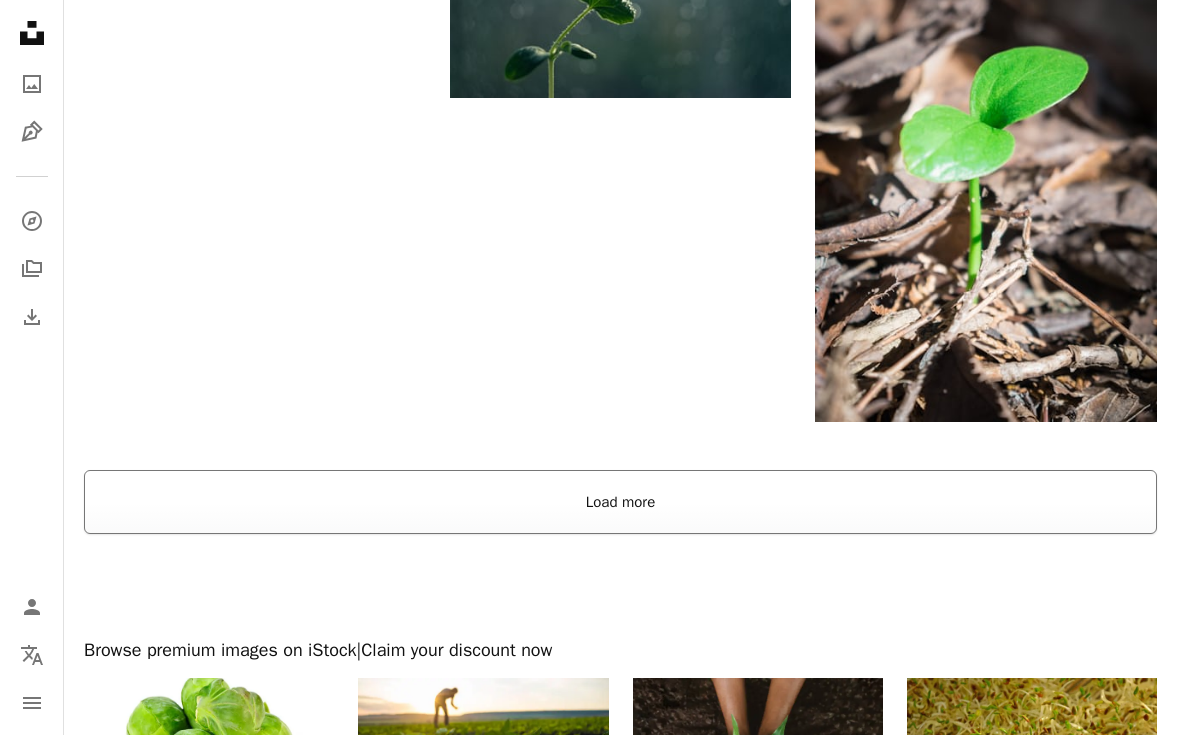 click on "Load more" at bounding box center (620, 502) 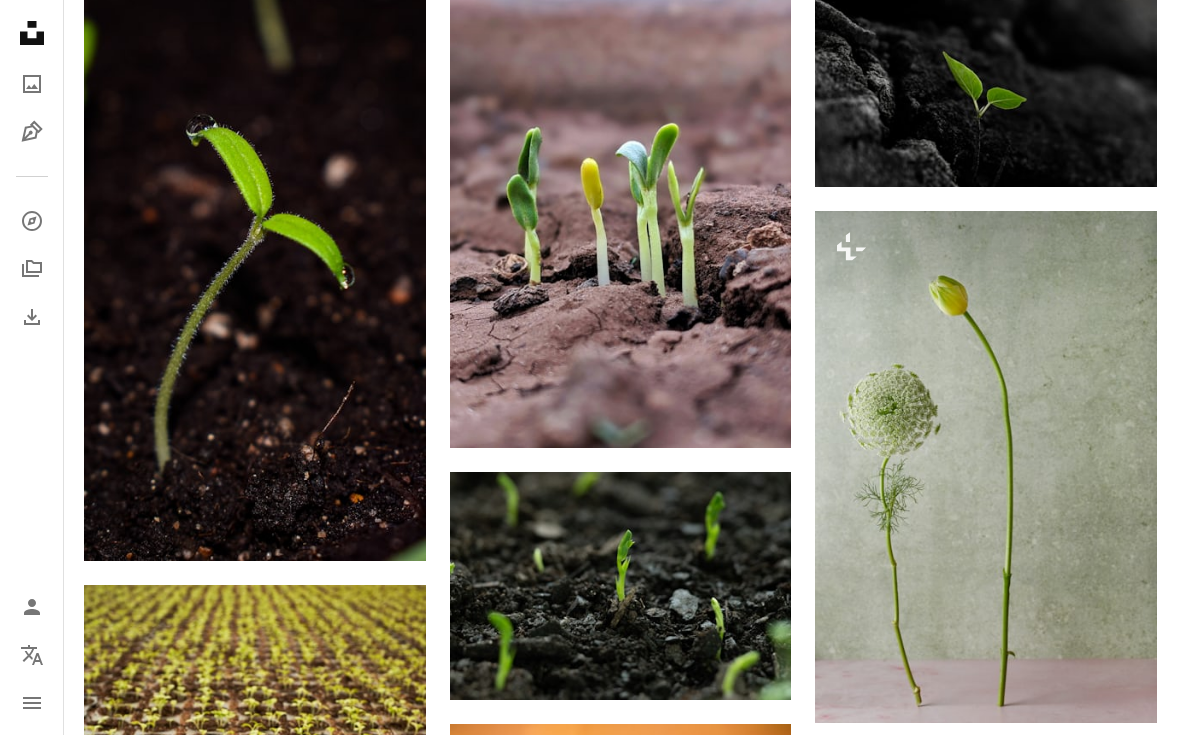 scroll, scrollTop: 0, scrollLeft: 0, axis: both 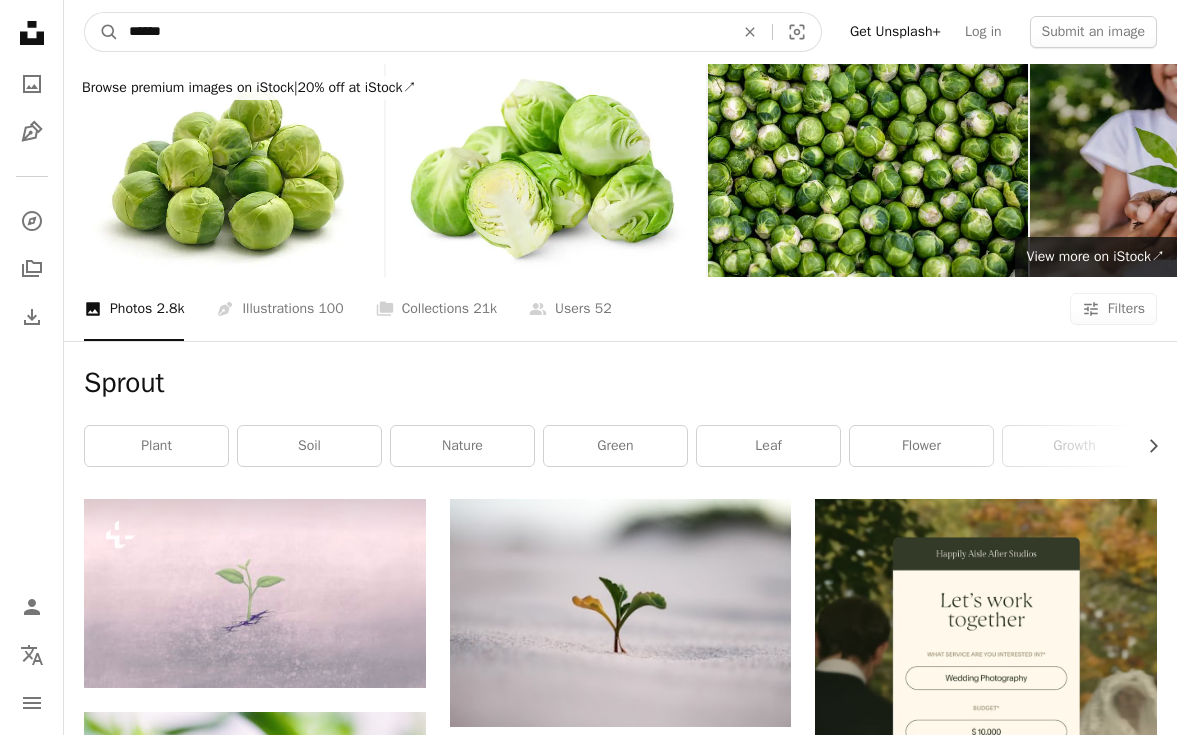 drag, startPoint x: 185, startPoint y: 38, endPoint x: 118, endPoint y: 30, distance: 67.47592 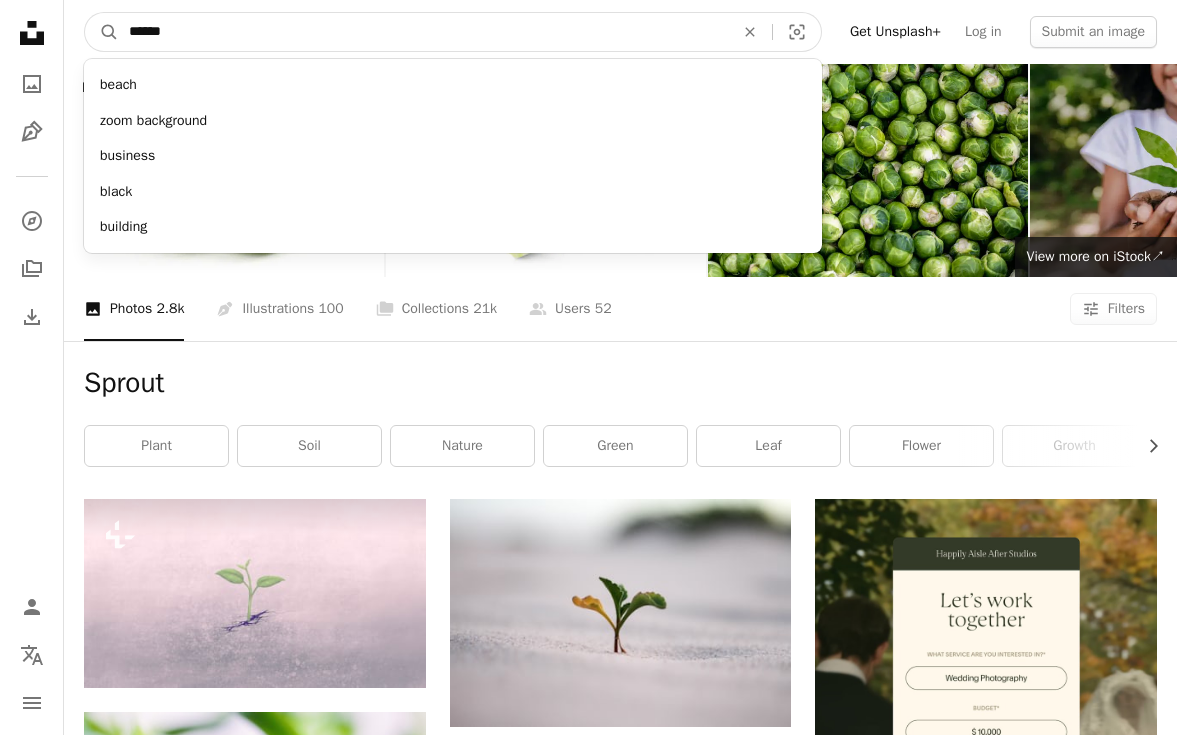 type on "*******" 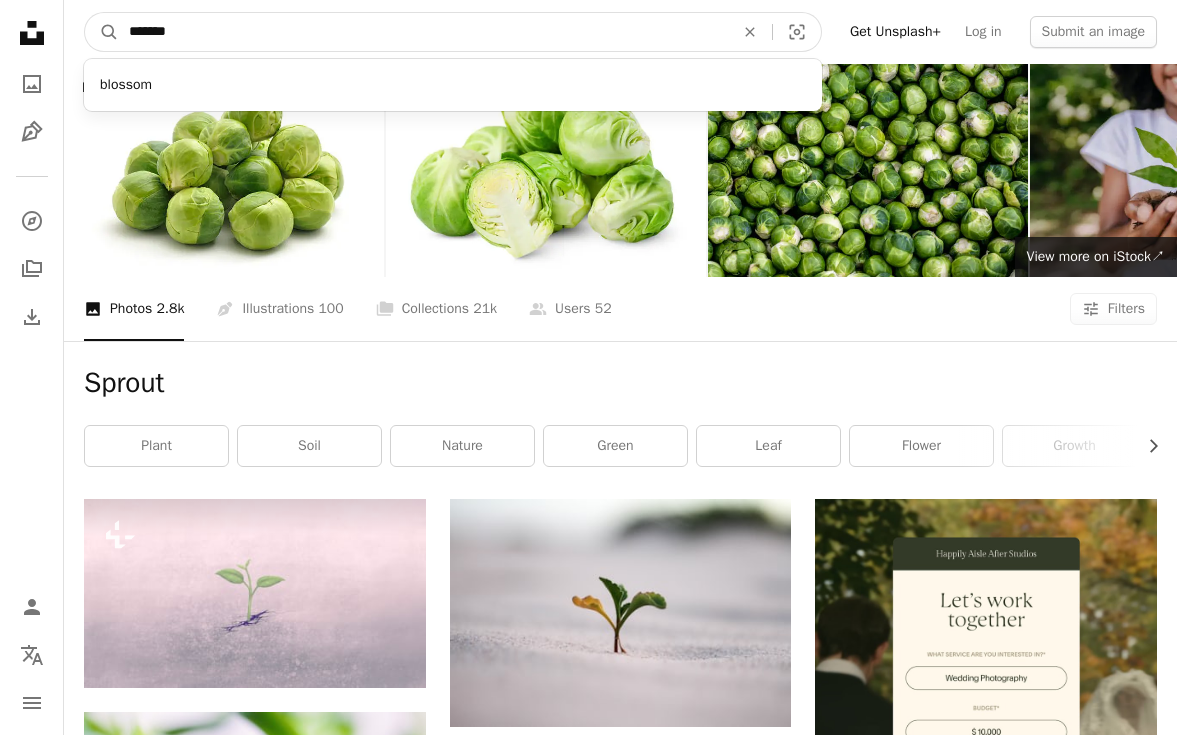 click on "A magnifying glass" at bounding box center (102, 32) 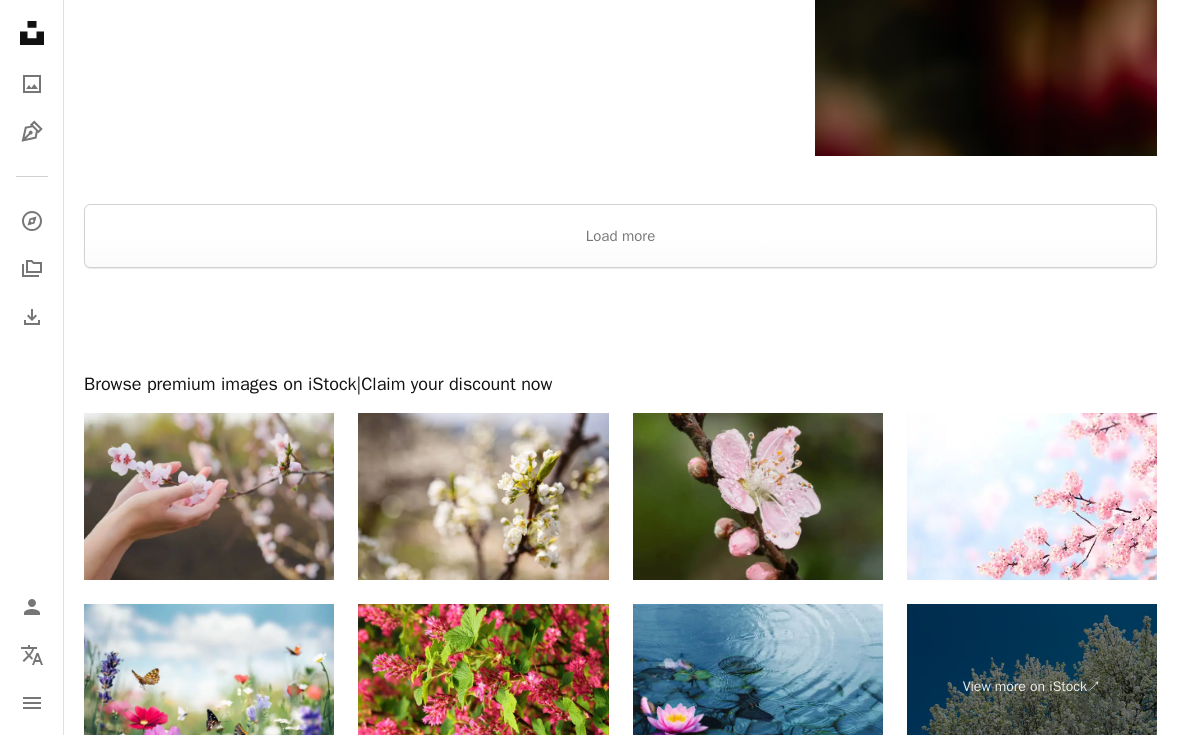 scroll, scrollTop: 3865, scrollLeft: 0, axis: vertical 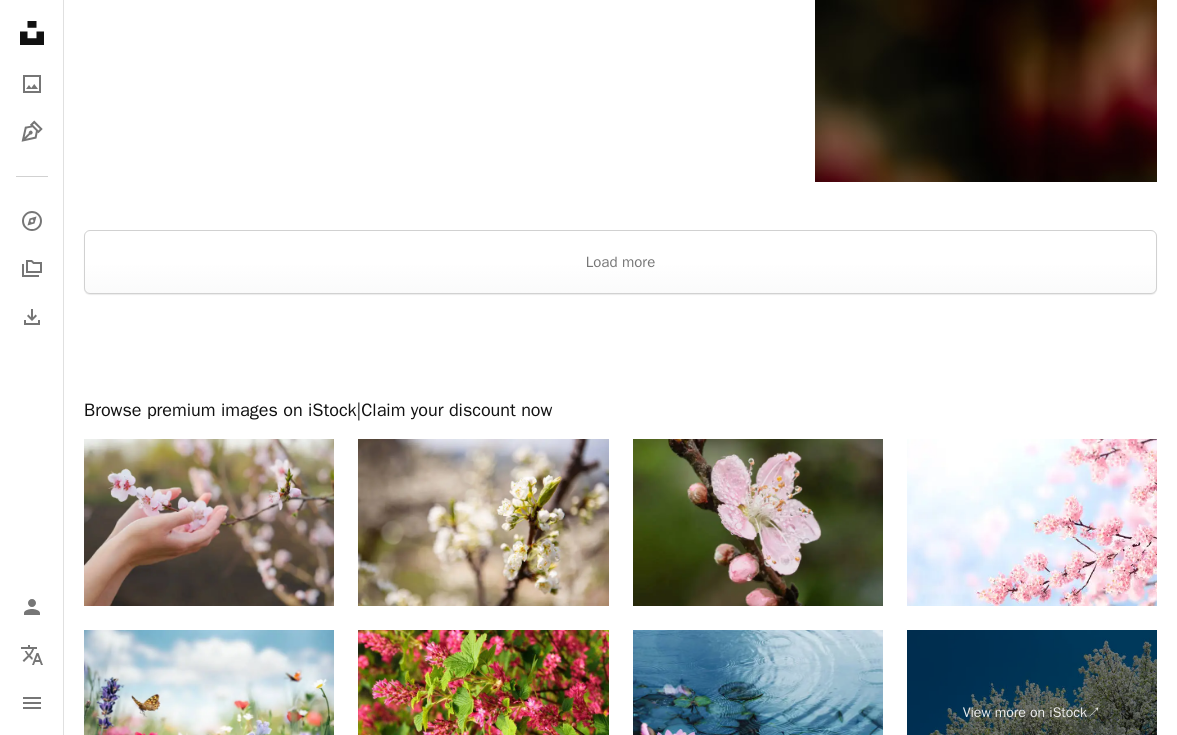 click at bounding box center (620, 206) 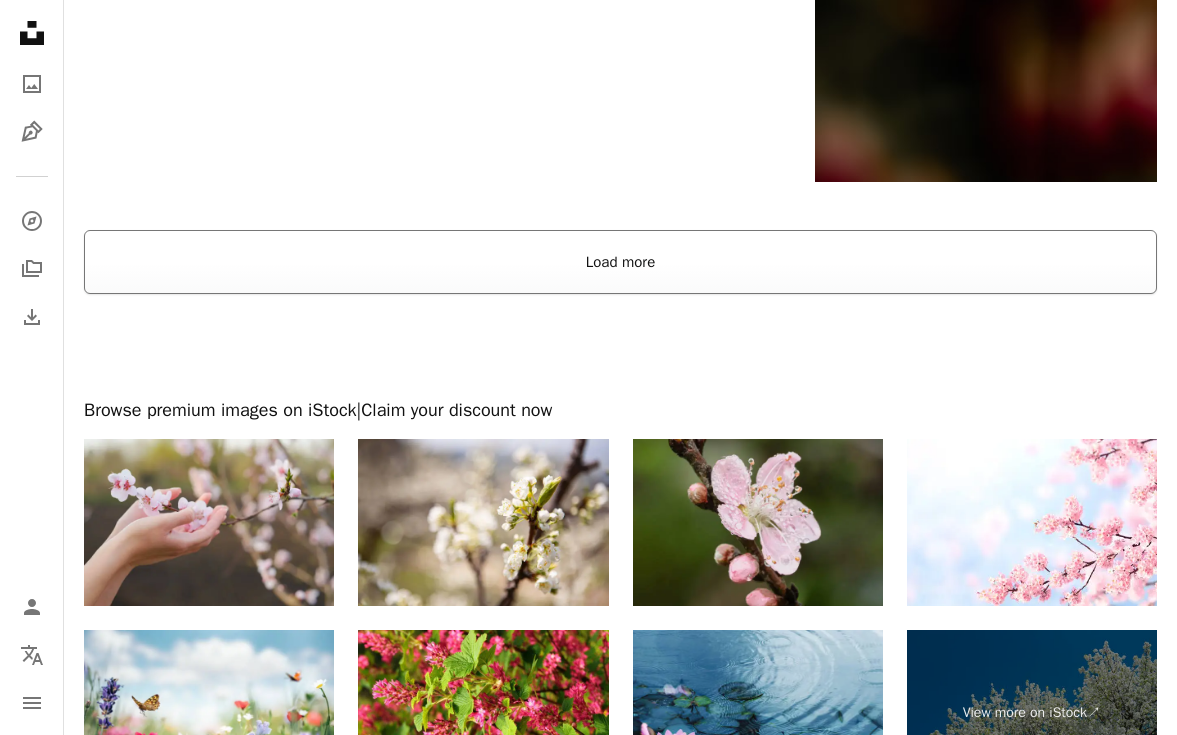 click on "Load more" at bounding box center [620, 262] 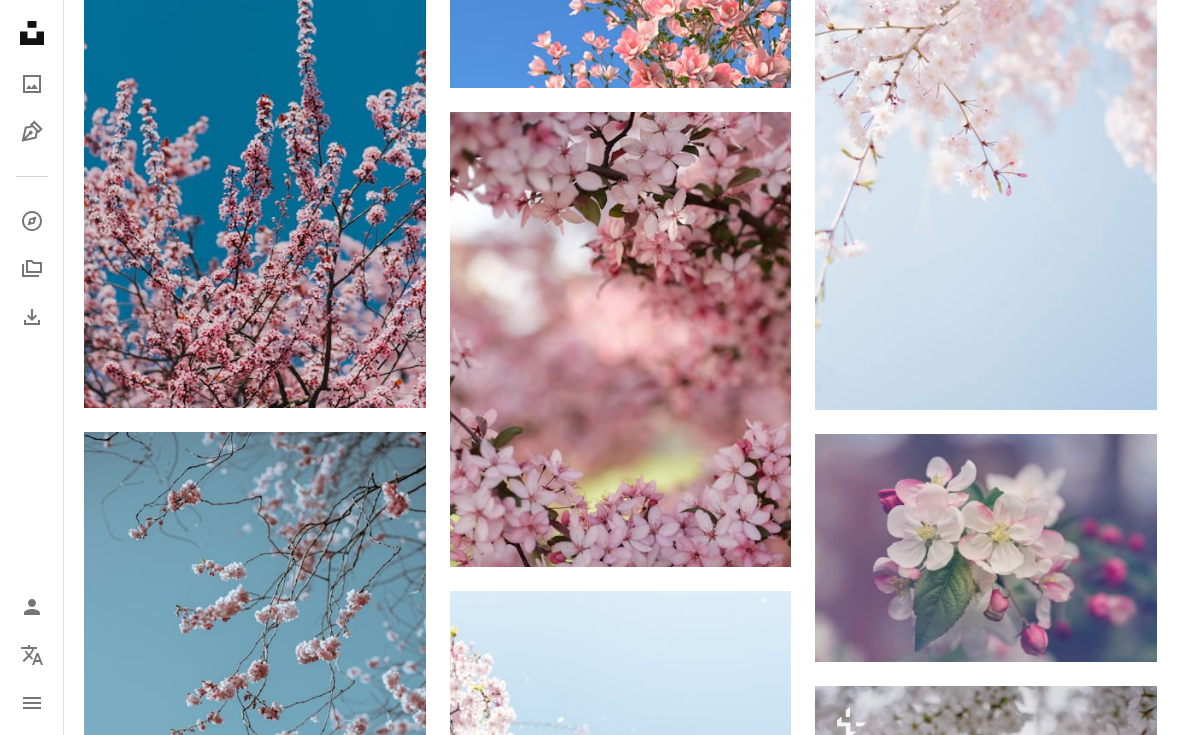 scroll, scrollTop: 0, scrollLeft: 0, axis: both 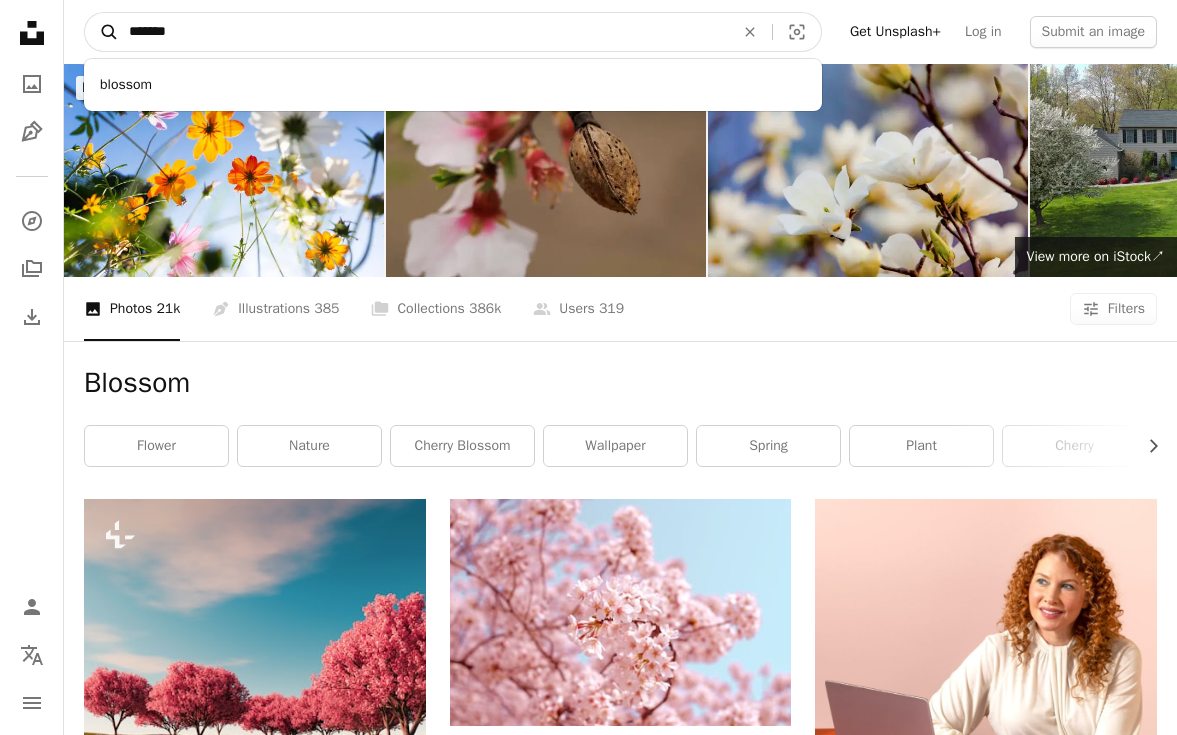 drag, startPoint x: 193, startPoint y: 32, endPoint x: 103, endPoint y: 32, distance: 90 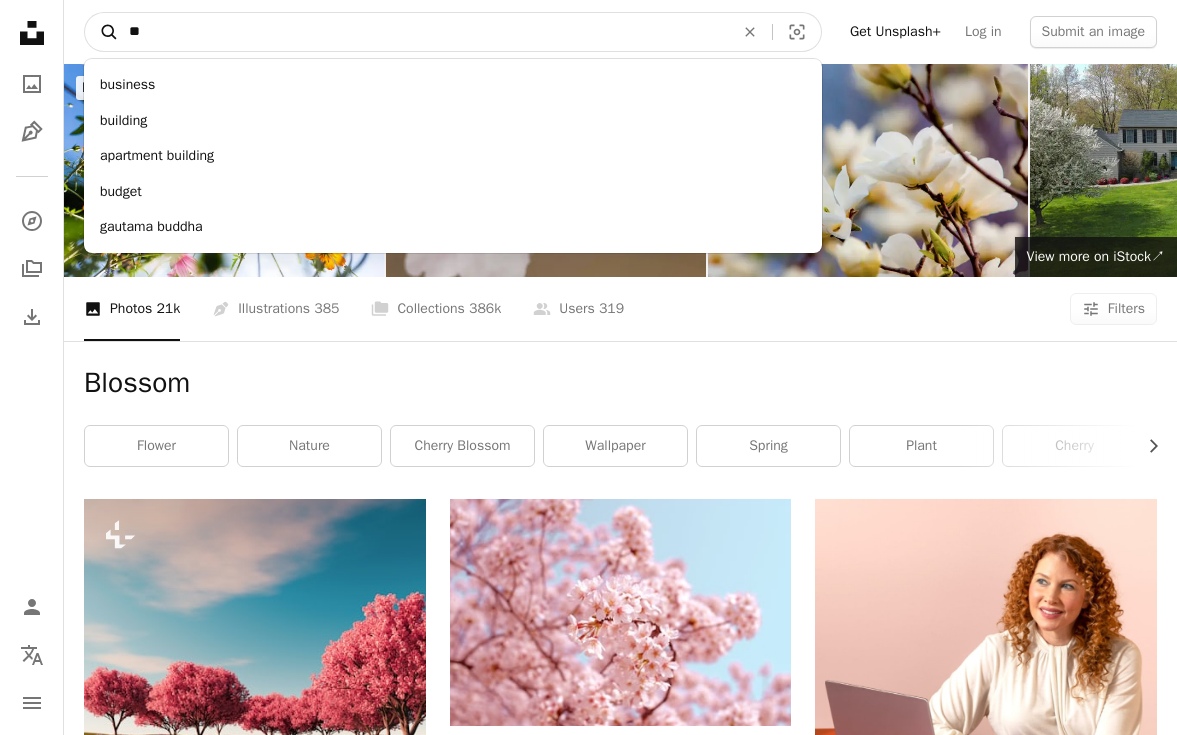 type on "***" 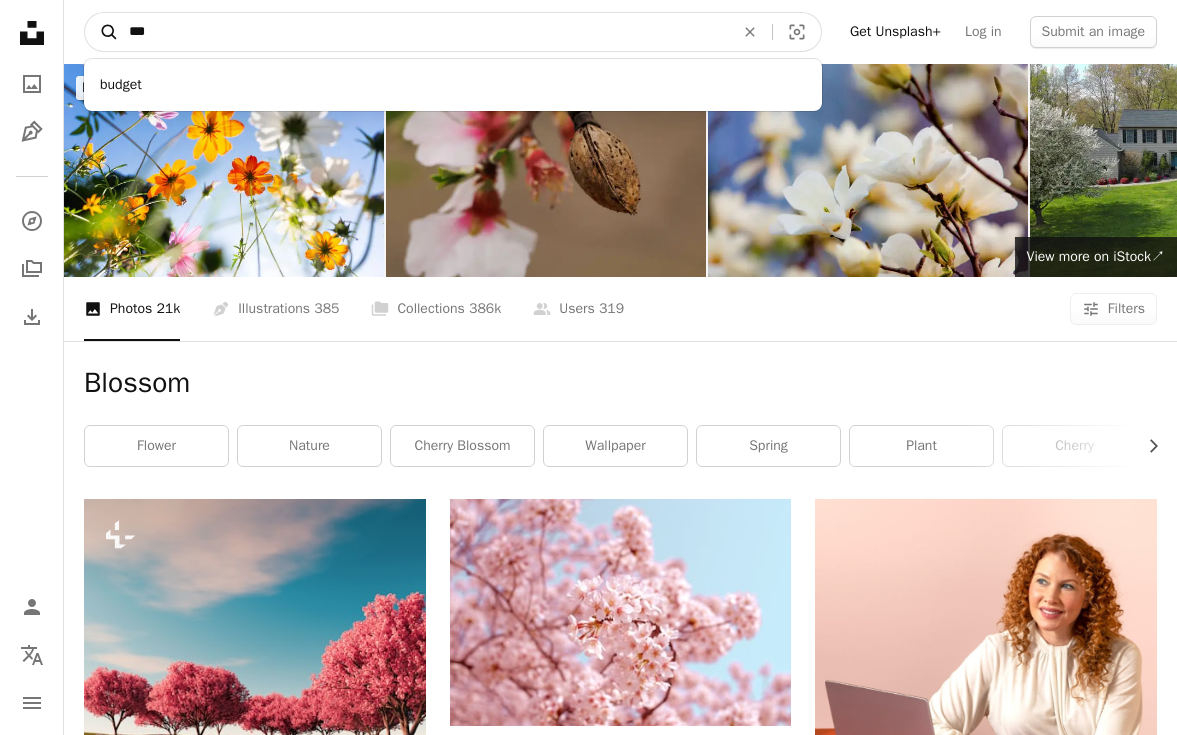 click on "A magnifying glass" at bounding box center [102, 32] 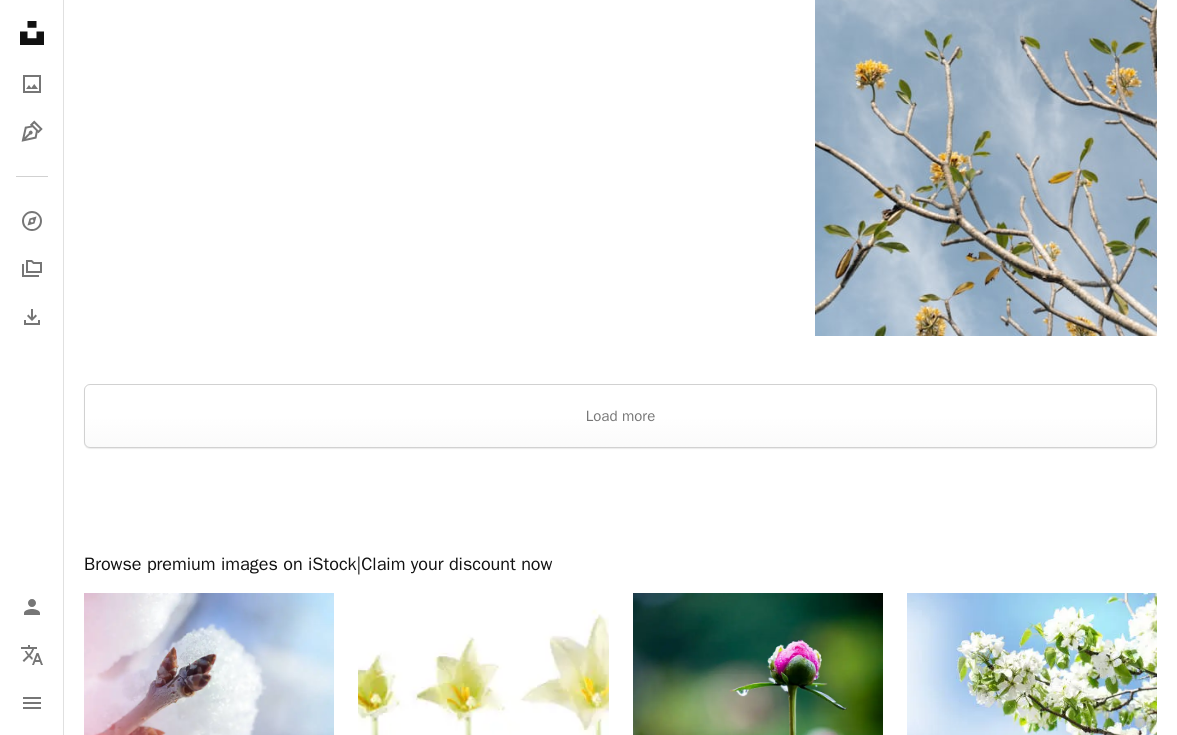 scroll, scrollTop: 3228, scrollLeft: 0, axis: vertical 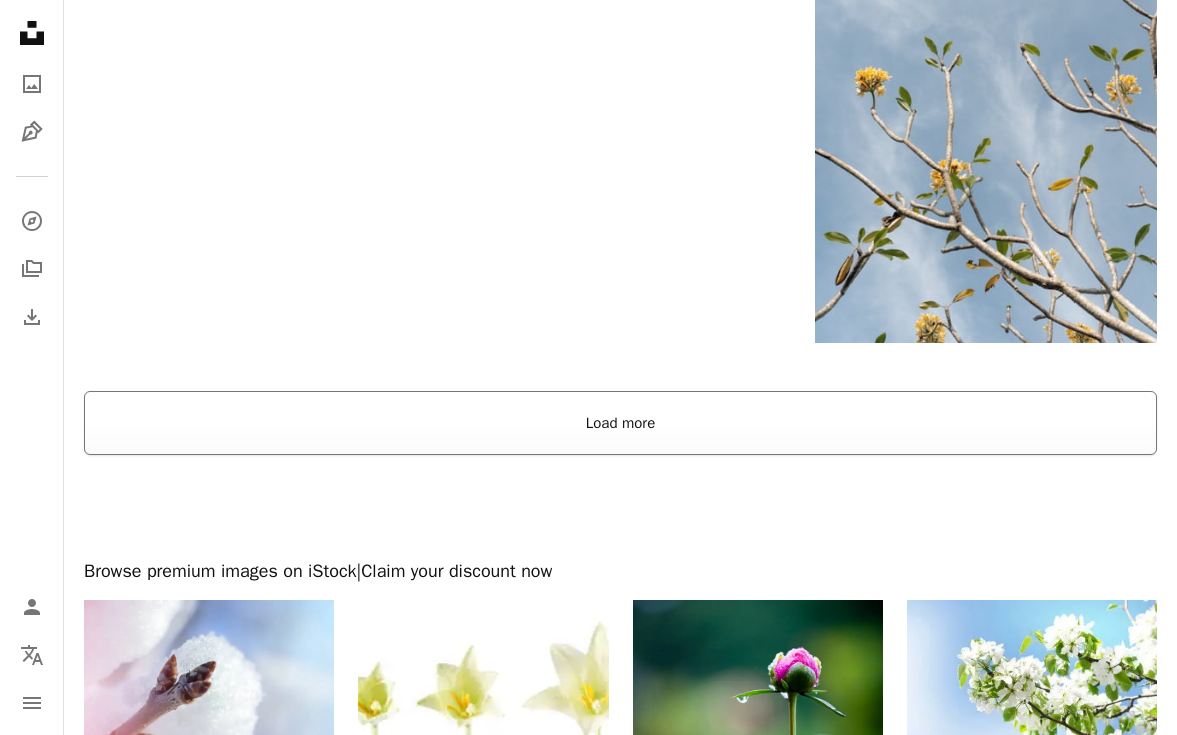 click on "Load more" at bounding box center [620, 423] 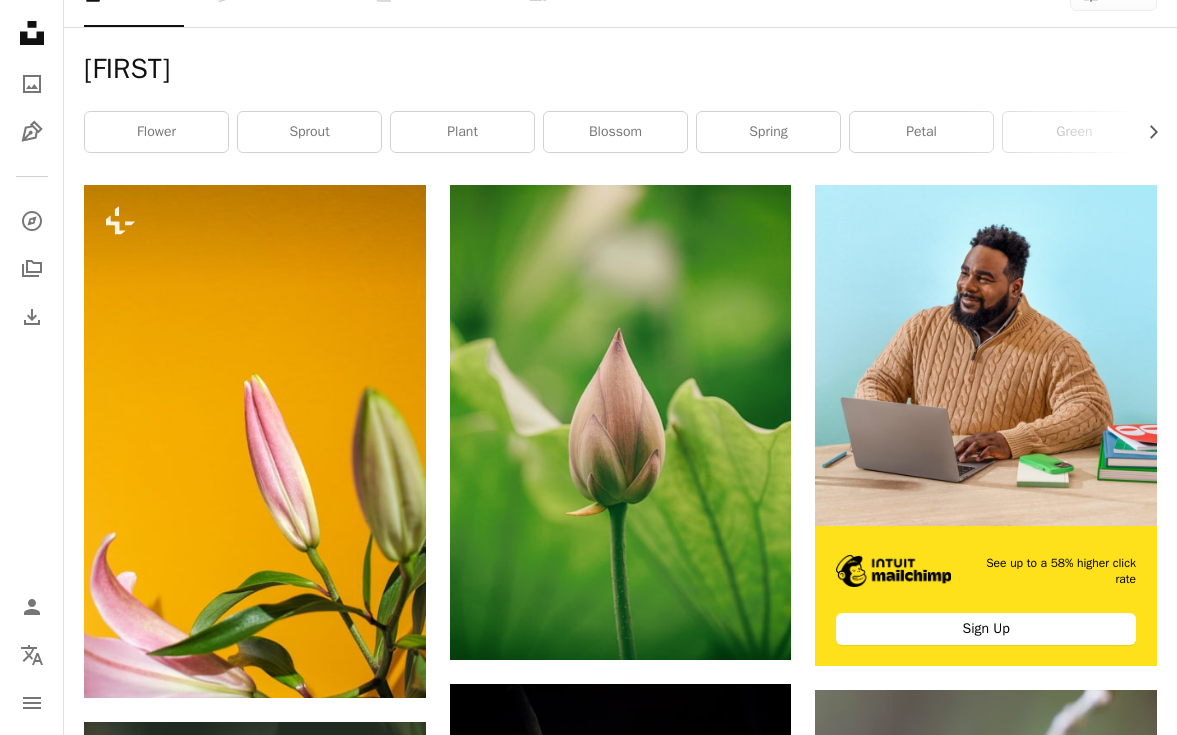 scroll, scrollTop: 0, scrollLeft: 0, axis: both 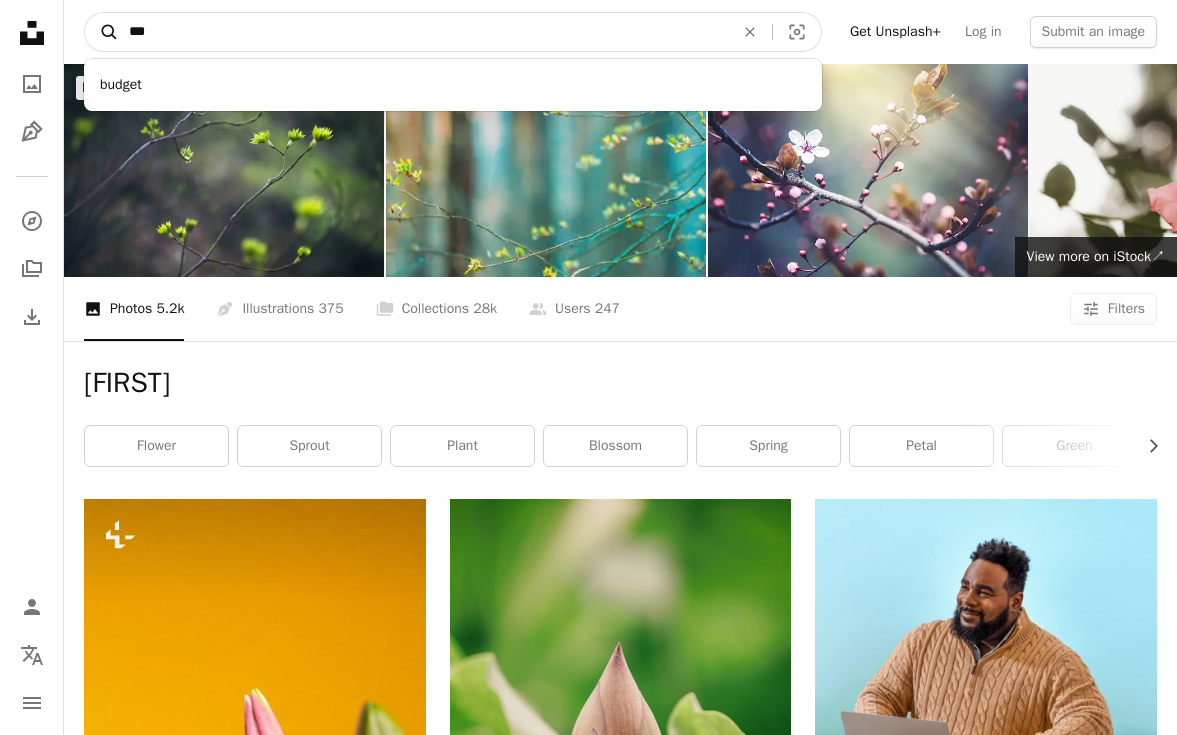 drag, startPoint x: 163, startPoint y: 33, endPoint x: 117, endPoint y: 33, distance: 46 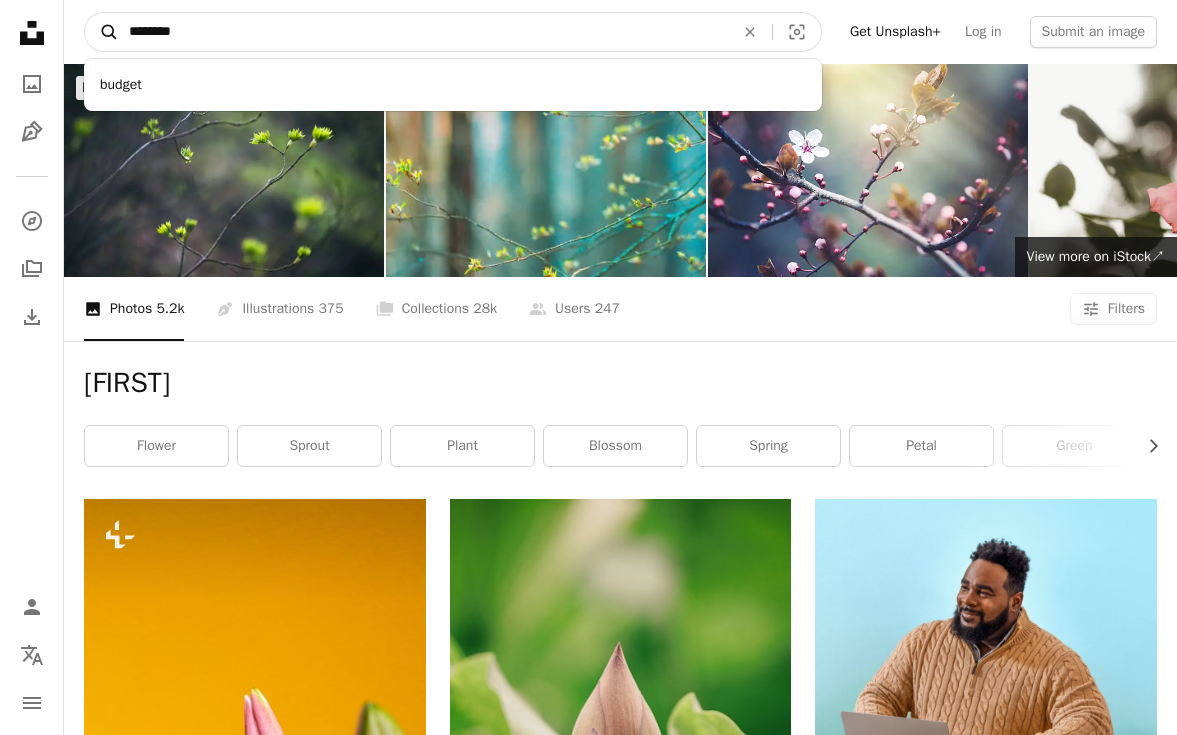 type on "*********" 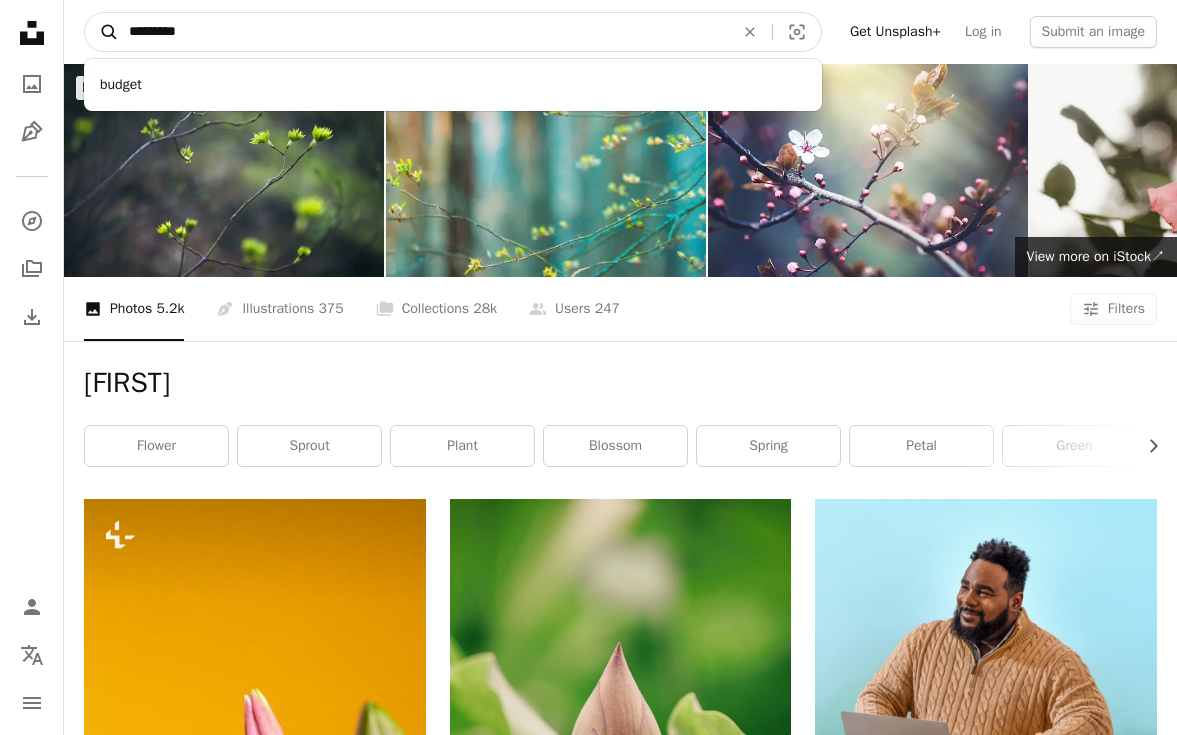 click on "A magnifying glass" at bounding box center [102, 32] 